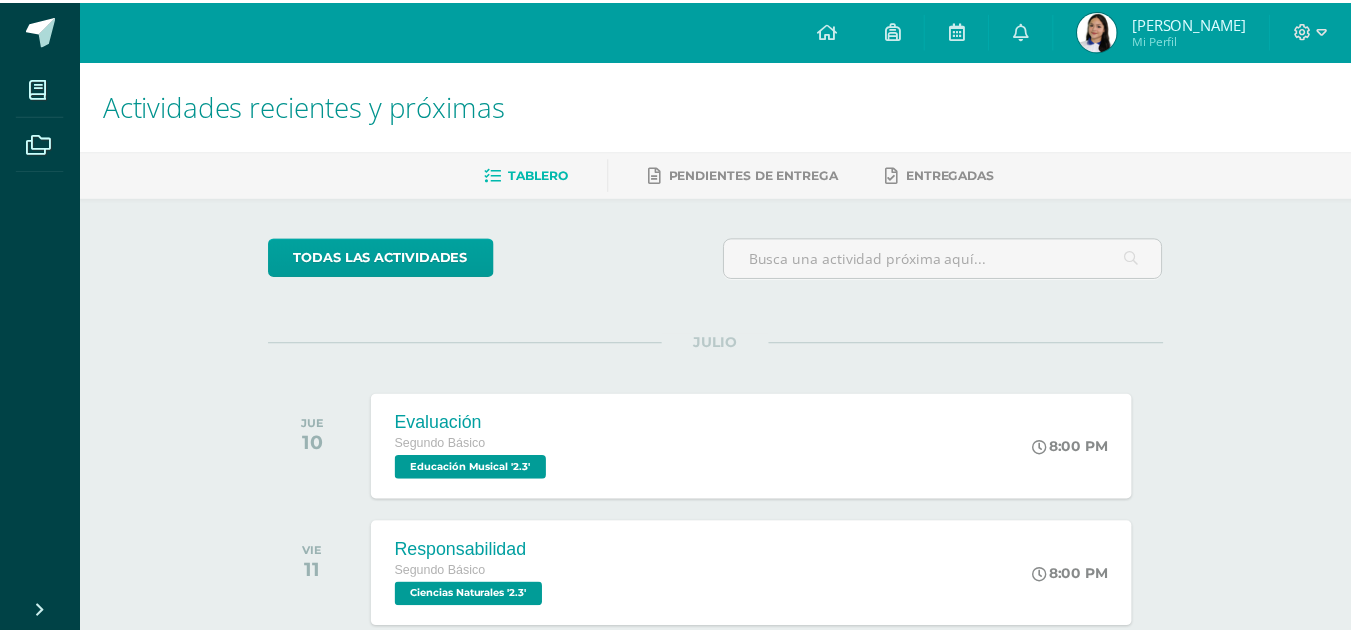scroll, scrollTop: 0, scrollLeft: 0, axis: both 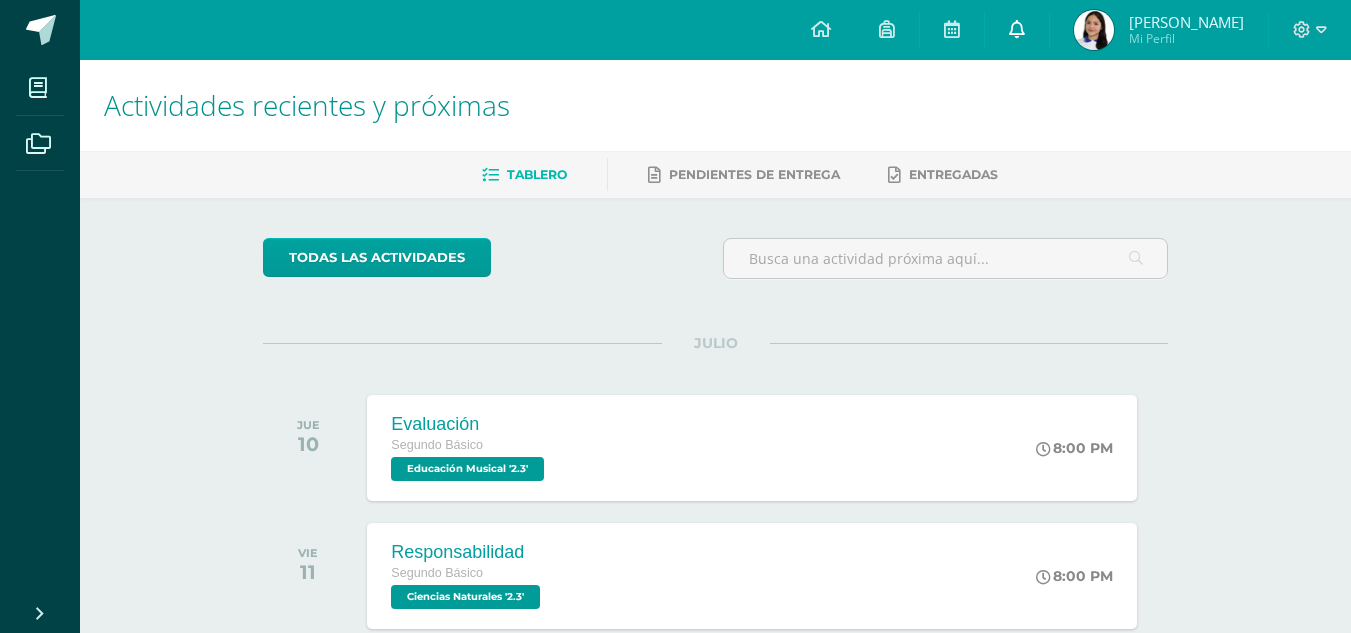 click at bounding box center (1017, 30) 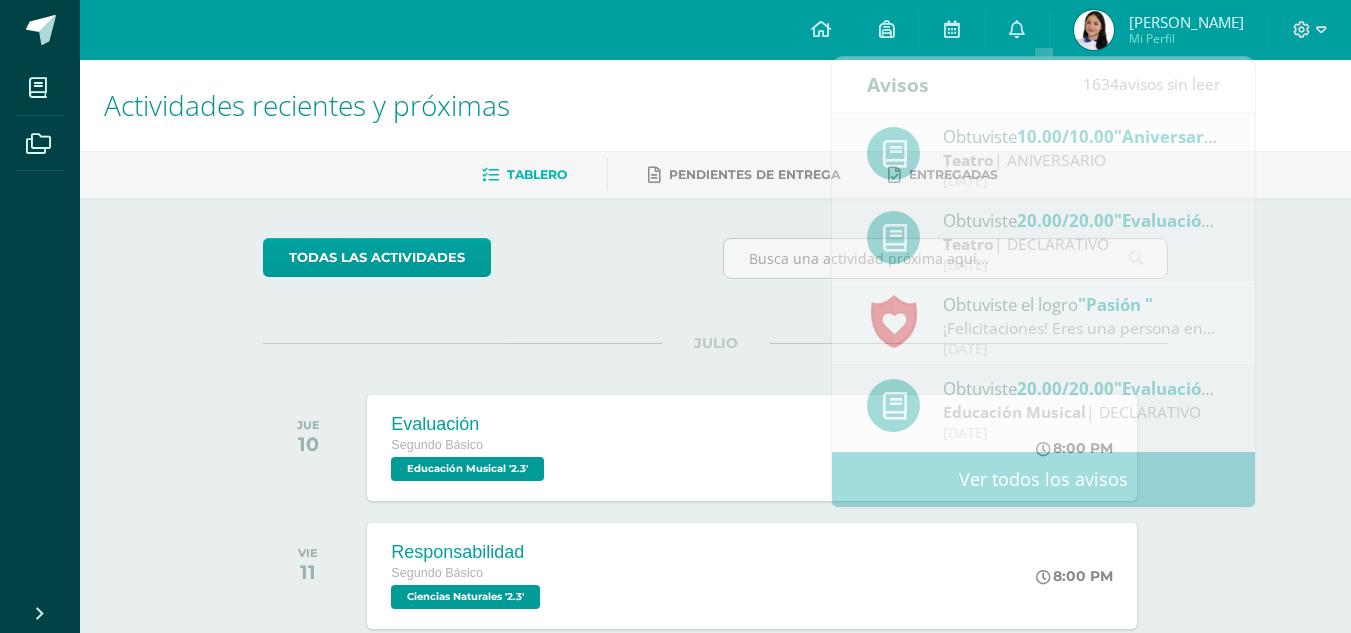 click on "Melany Sofía
Mi Perfil" at bounding box center [1159, 30] 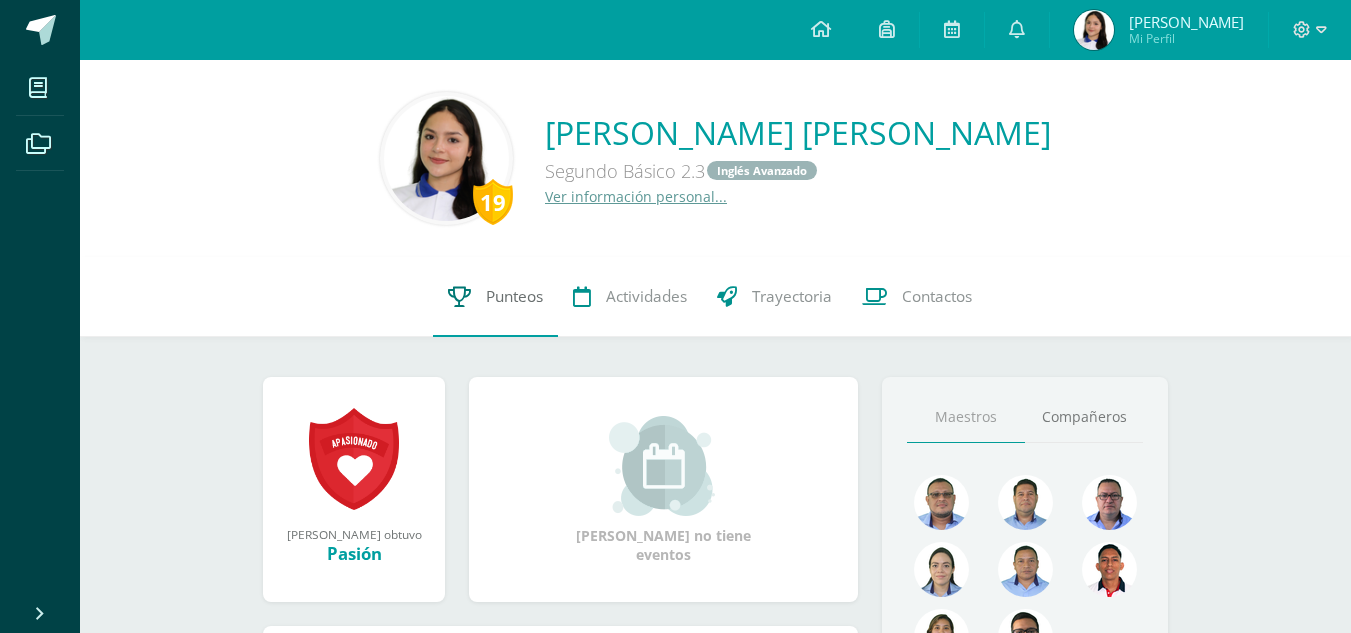 scroll, scrollTop: 0, scrollLeft: 0, axis: both 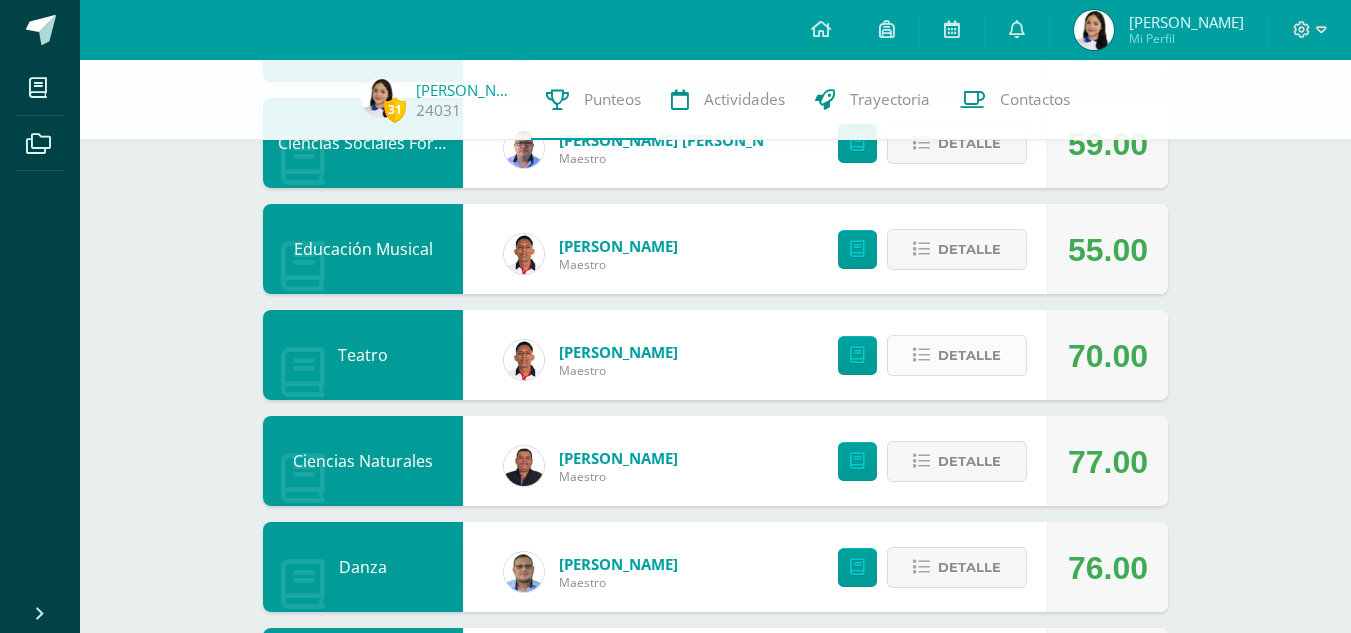 click on "Detalle" at bounding box center (969, 355) 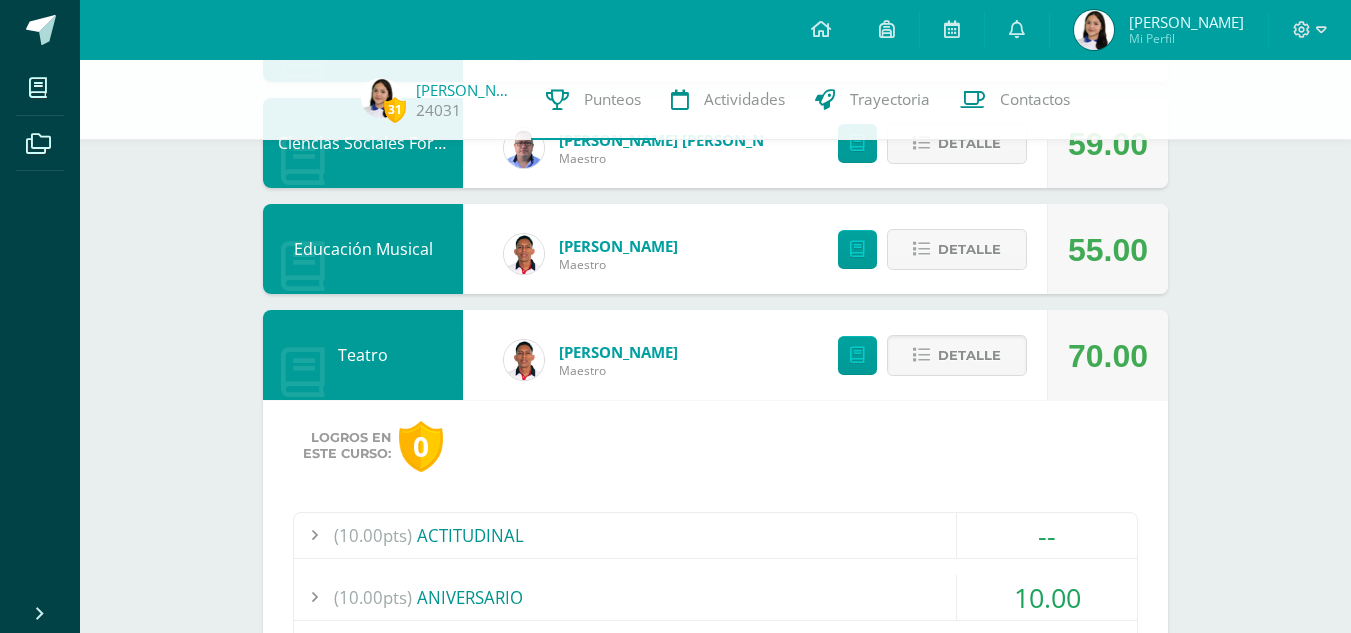 scroll, scrollTop: 772, scrollLeft: 0, axis: vertical 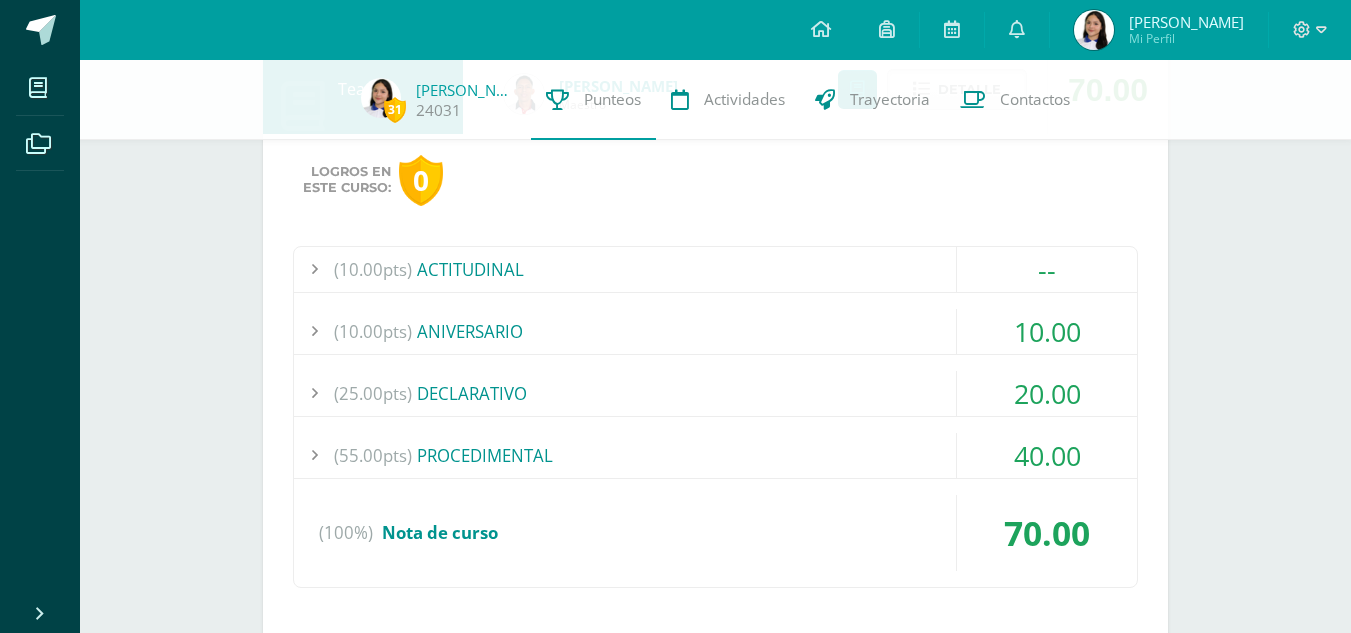 click on "(10.00pts)
ACTITUDINAL
--
(1.0pts)  Guía Programática" at bounding box center [715, 417] 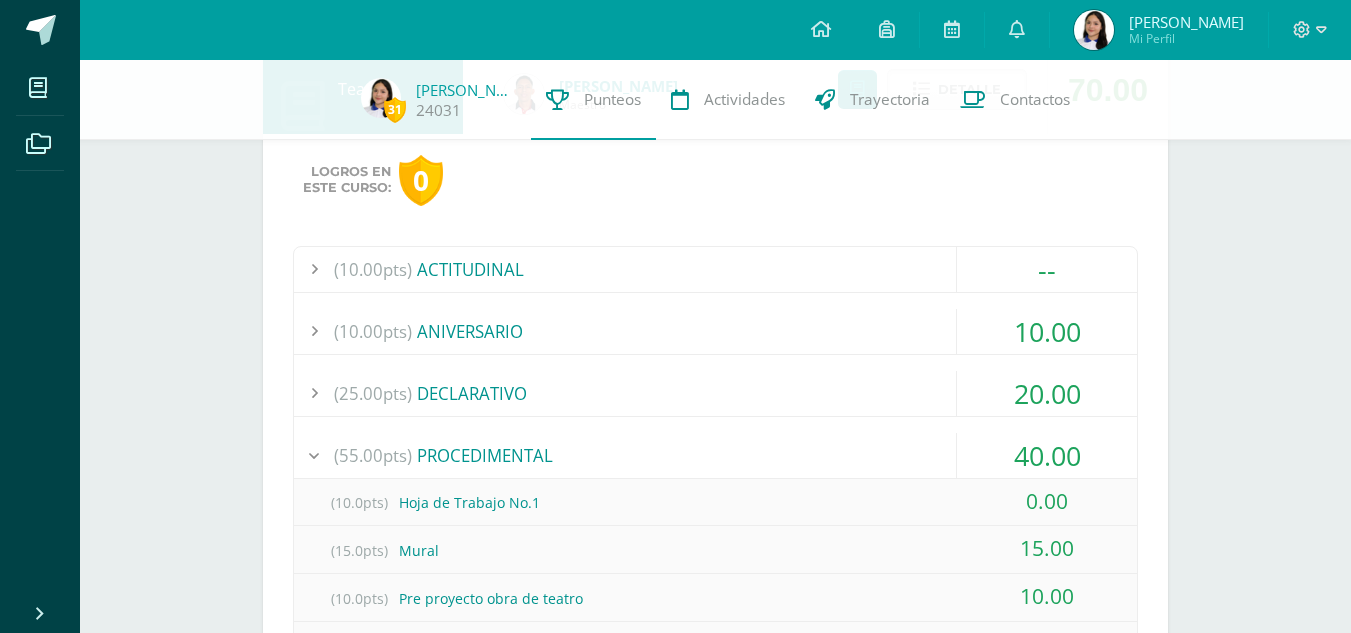 scroll, scrollTop: 0, scrollLeft: 0, axis: both 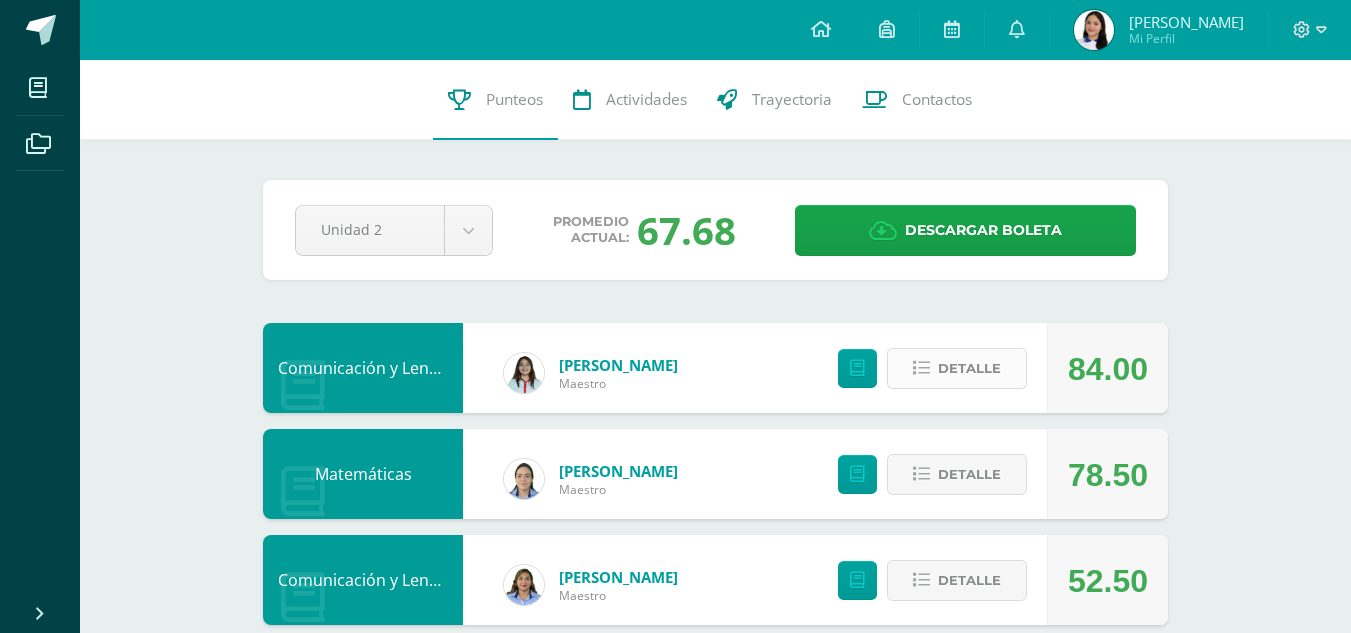 drag, startPoint x: 977, startPoint y: 392, endPoint x: 976, endPoint y: 365, distance: 27.018513 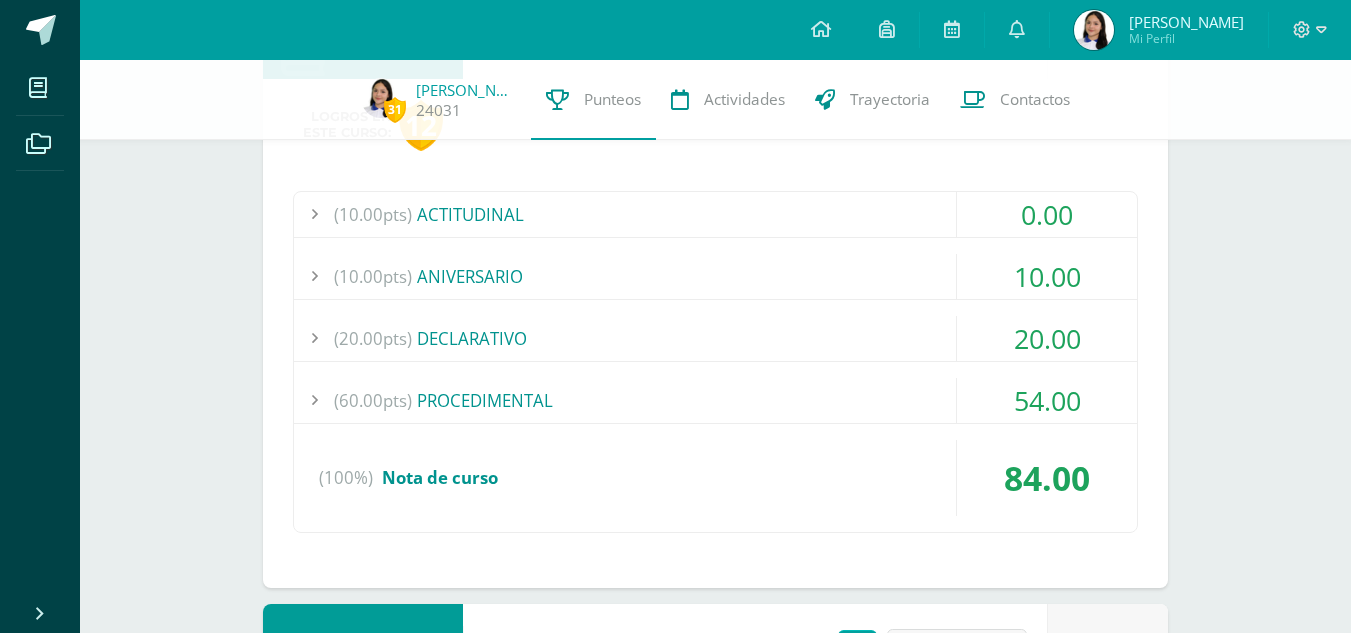 scroll, scrollTop: 364, scrollLeft: 0, axis: vertical 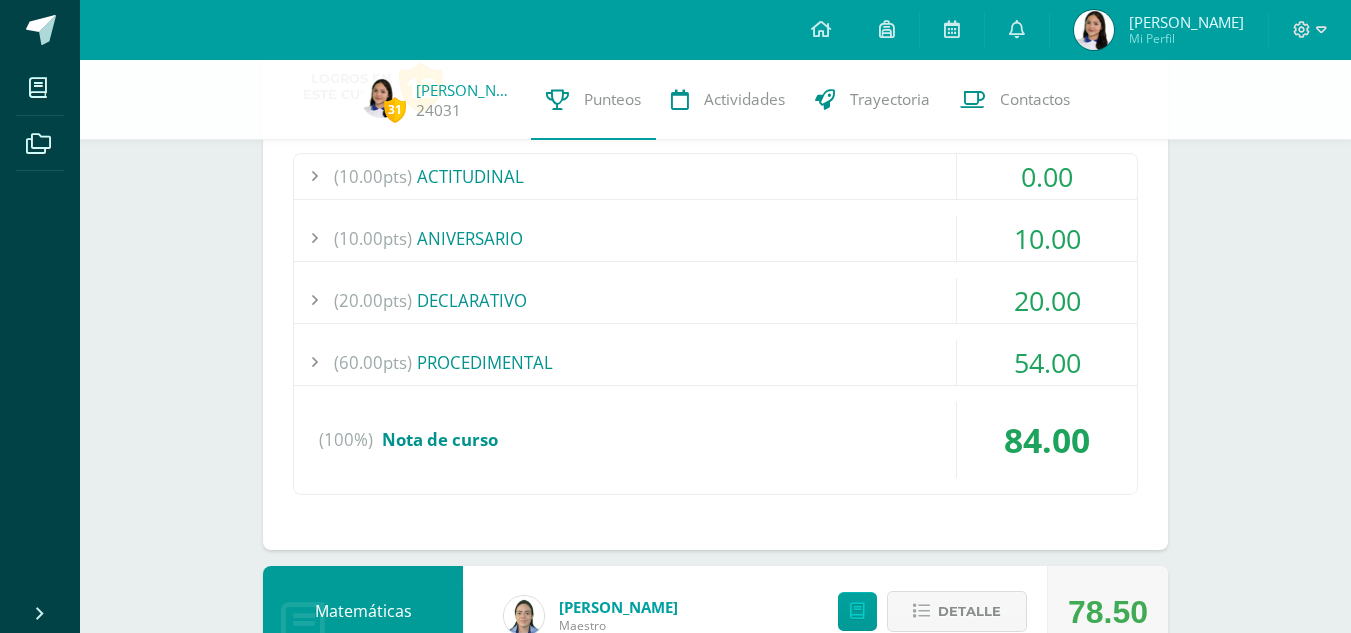 click on "(60.00pts)
PROCEDIMENTAL" at bounding box center (715, 362) 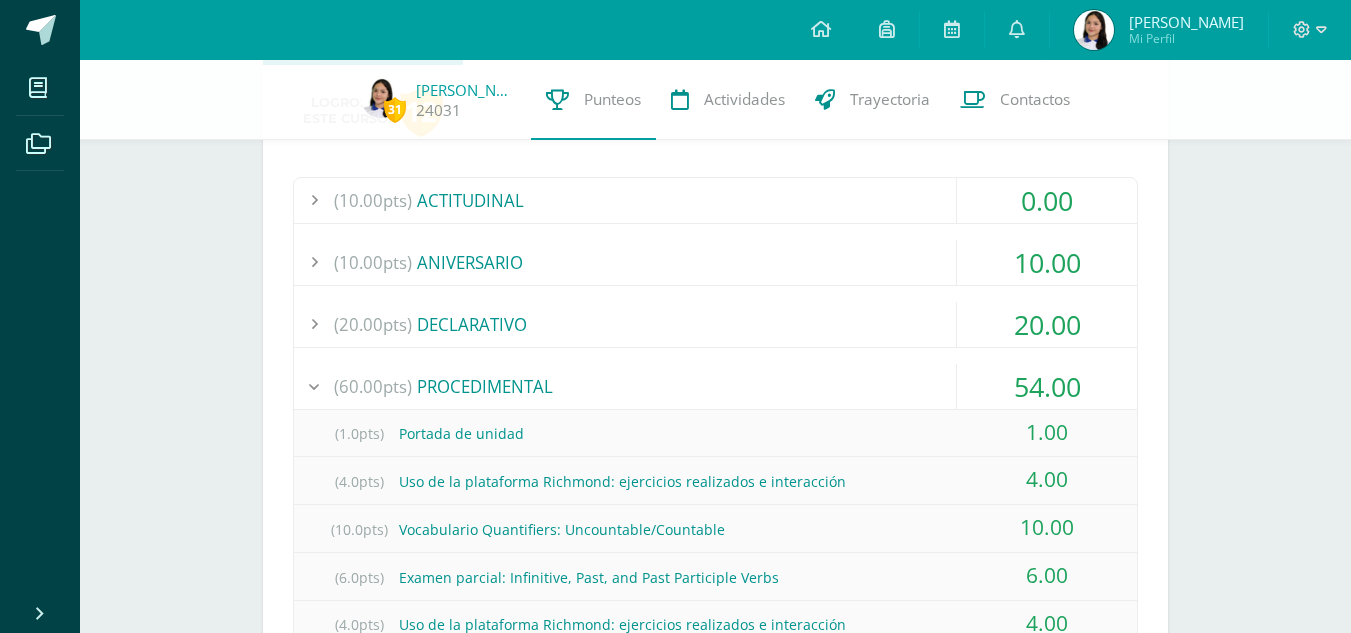 scroll, scrollTop: 335, scrollLeft: 0, axis: vertical 